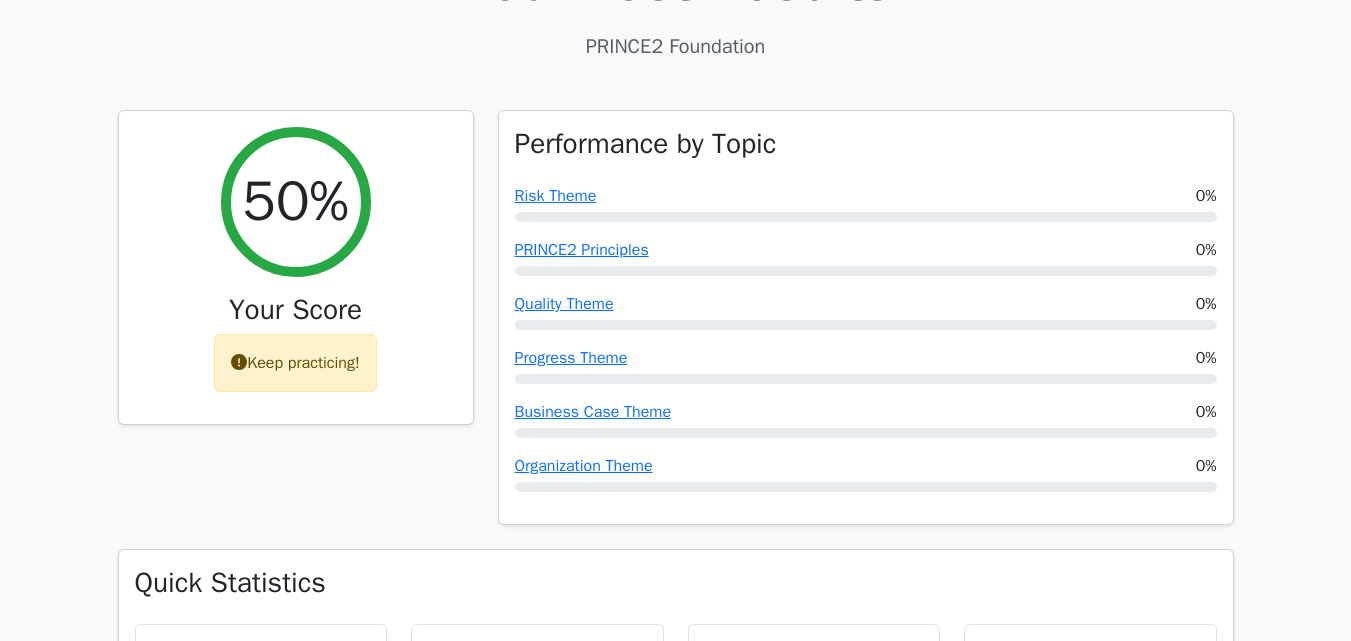 scroll, scrollTop: 734, scrollLeft: 0, axis: vertical 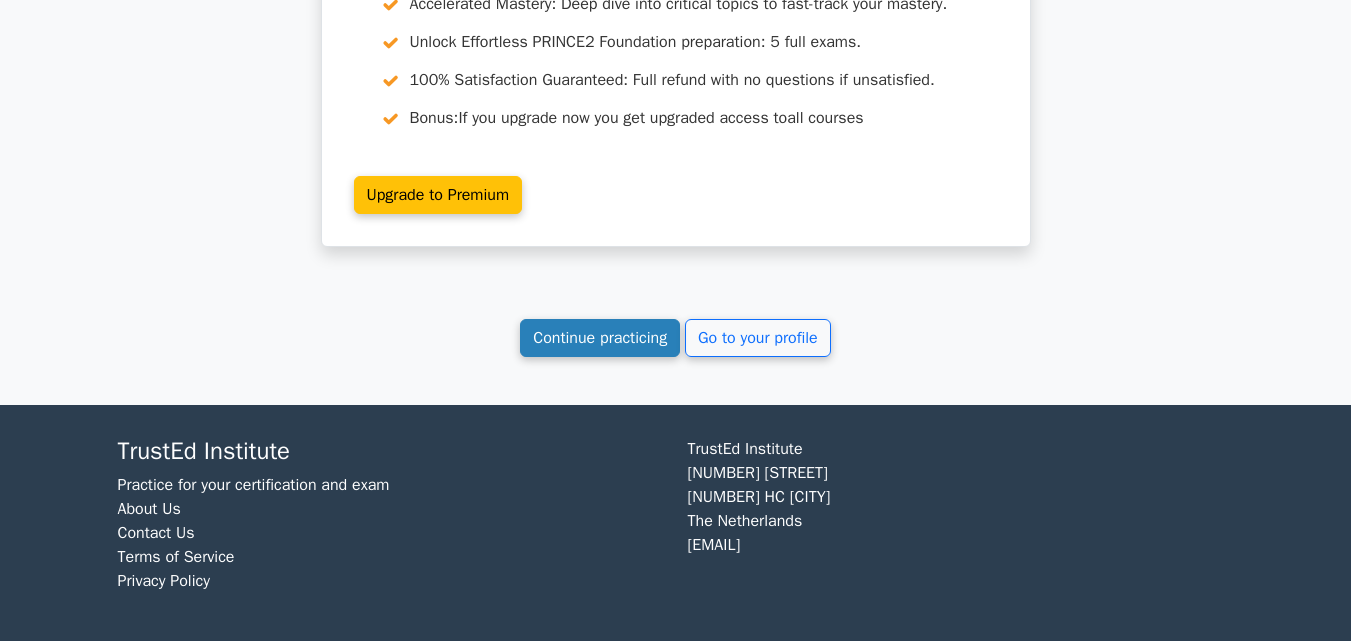 click on "Continue practicing" at bounding box center (600, 338) 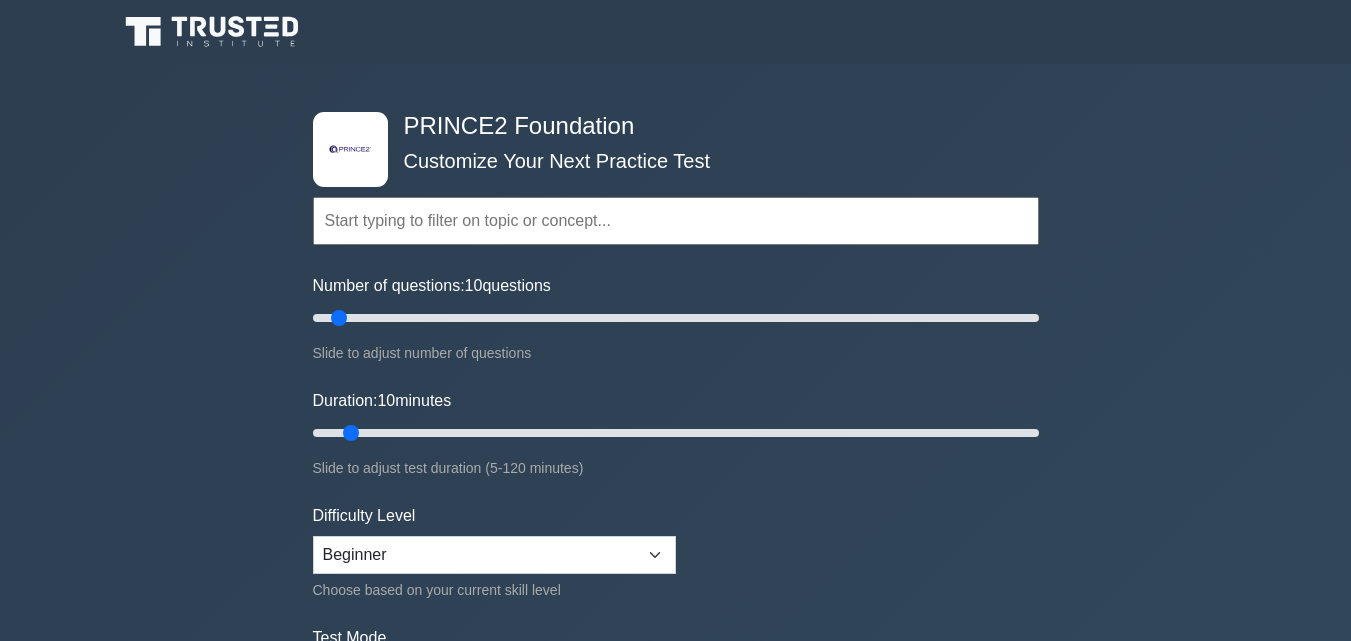 scroll, scrollTop: 0, scrollLeft: 0, axis: both 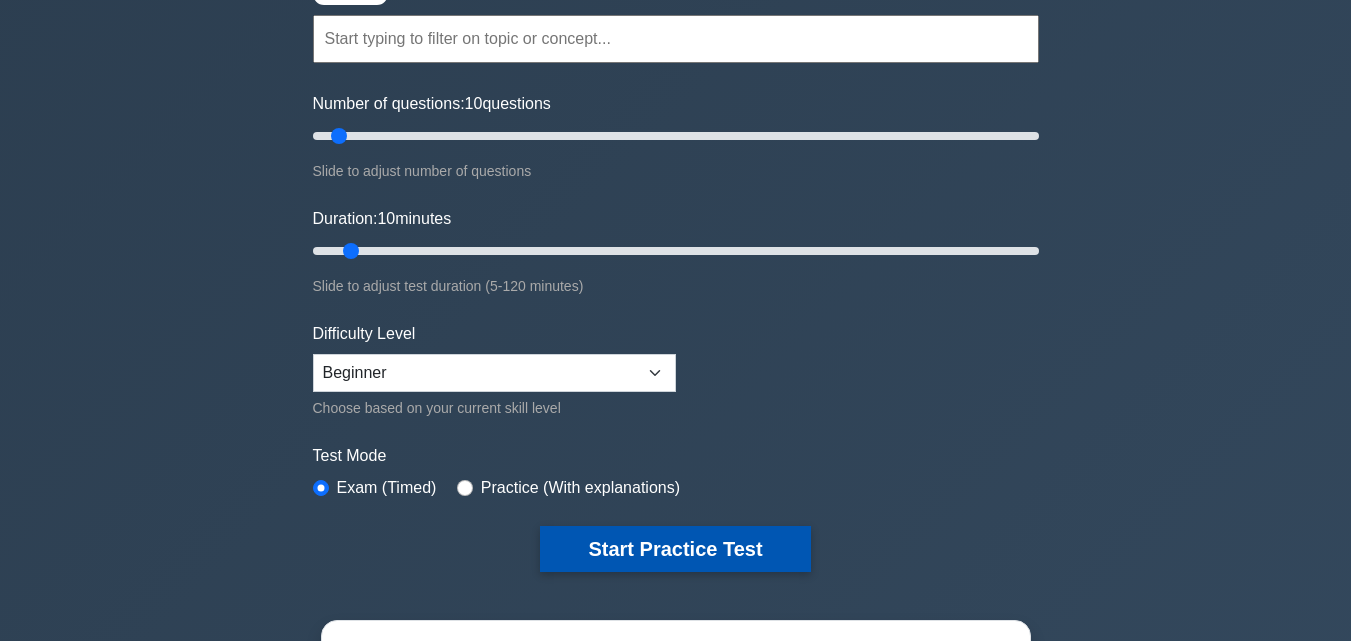 click on "Start Practice Test" at bounding box center (675, 549) 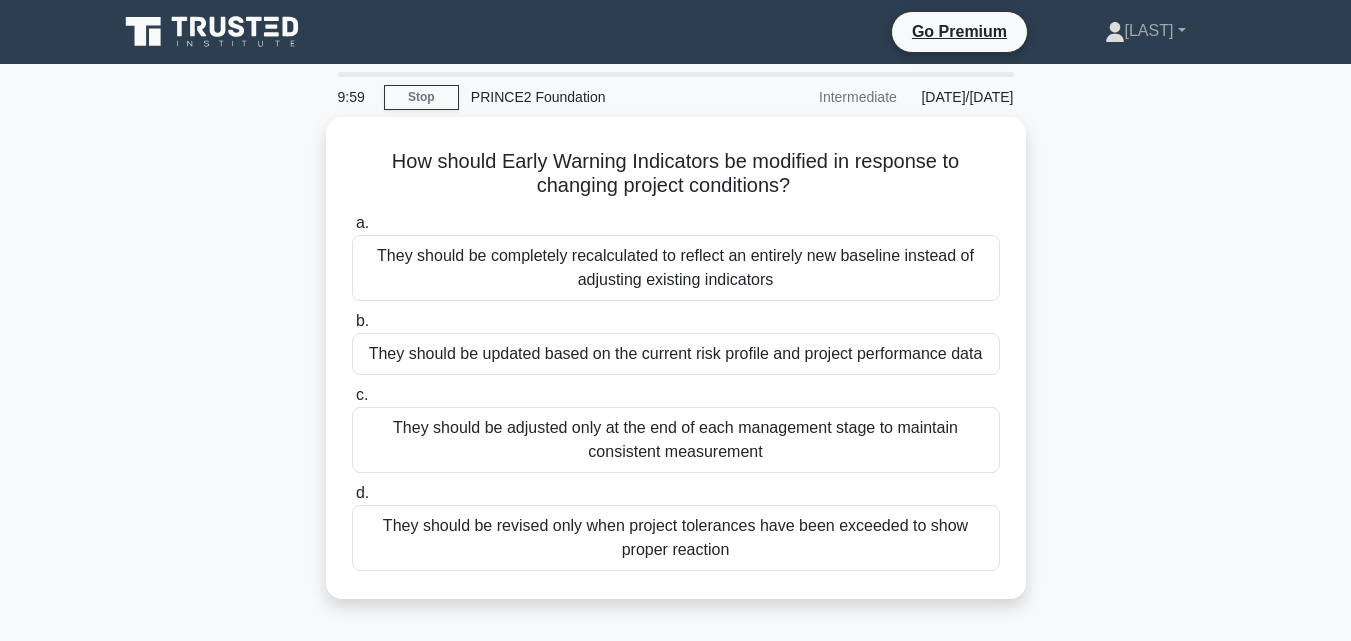 scroll, scrollTop: 0, scrollLeft: 0, axis: both 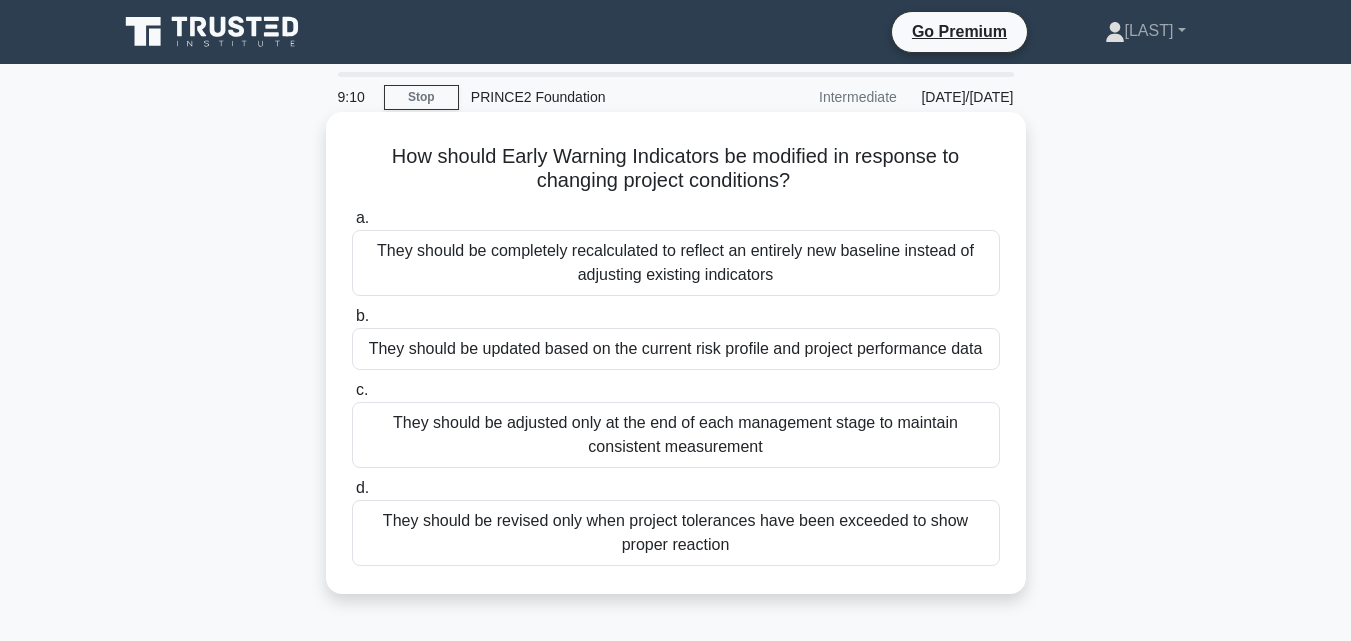 click on "They should be revised only when project tolerances have been exceeded to show proper reaction" at bounding box center (676, 533) 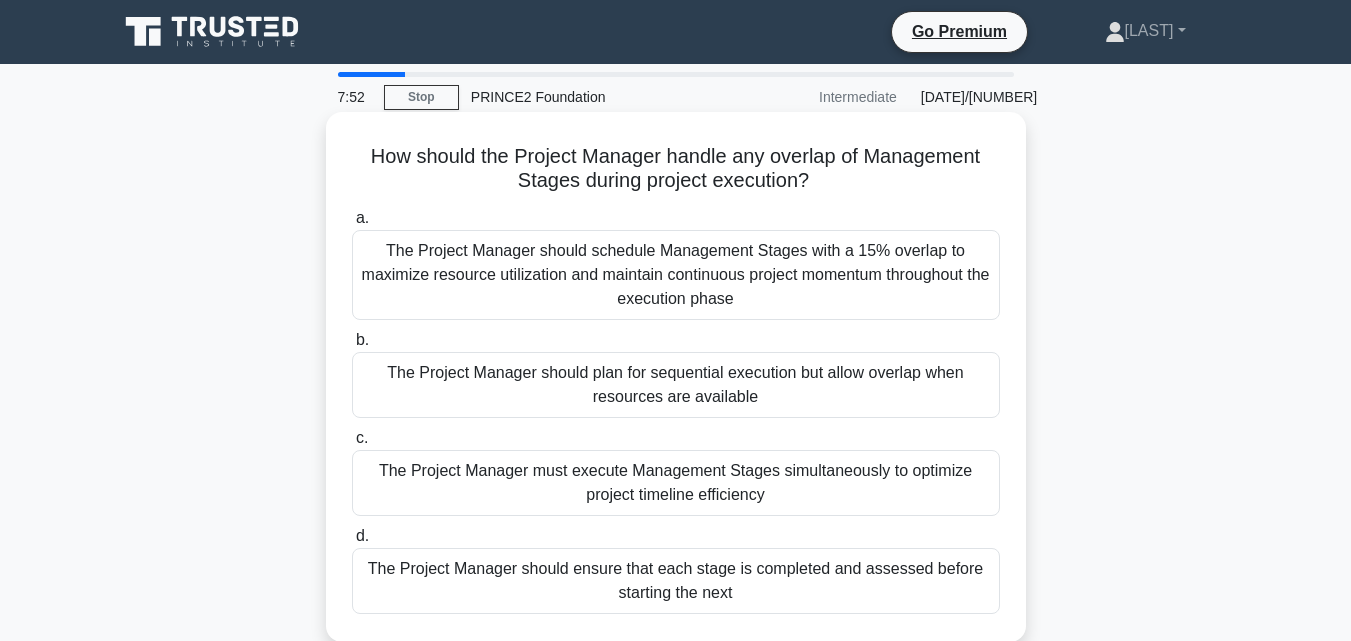 click on "The Project Manager should plan for sequential execution but allow overlap when resources are available" at bounding box center [676, 385] 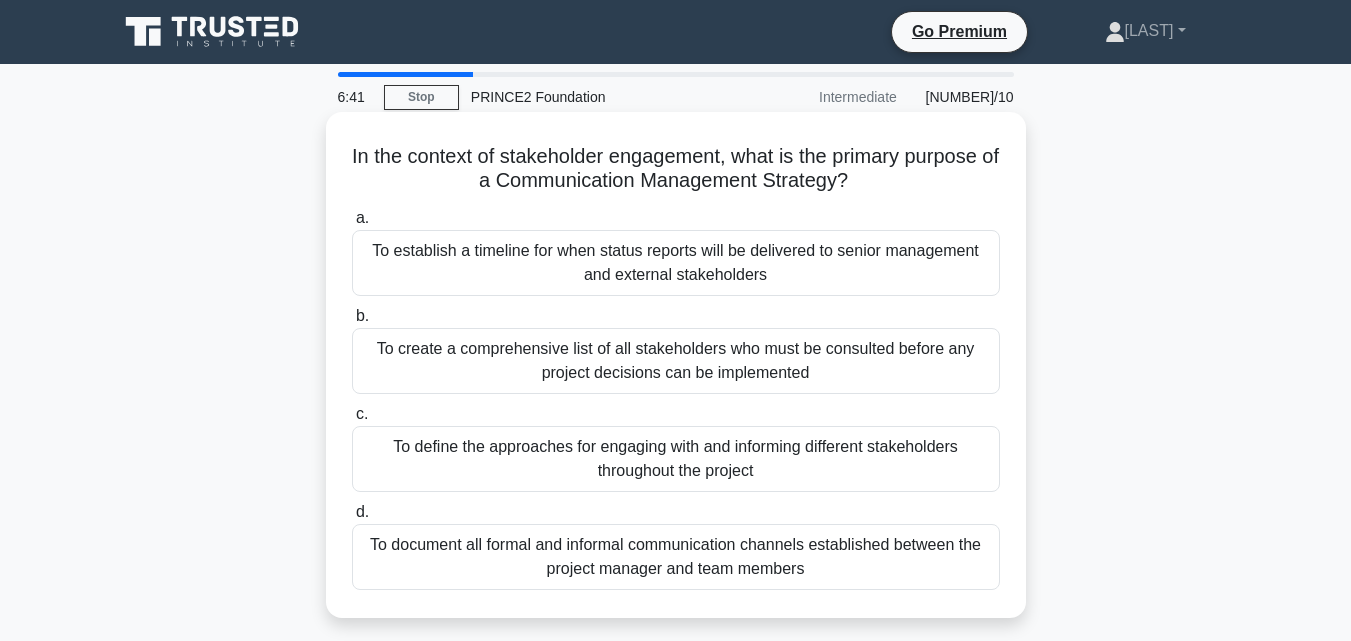 click on "To define the approaches for engaging with and informing different stakeholders throughout the project" at bounding box center [676, 459] 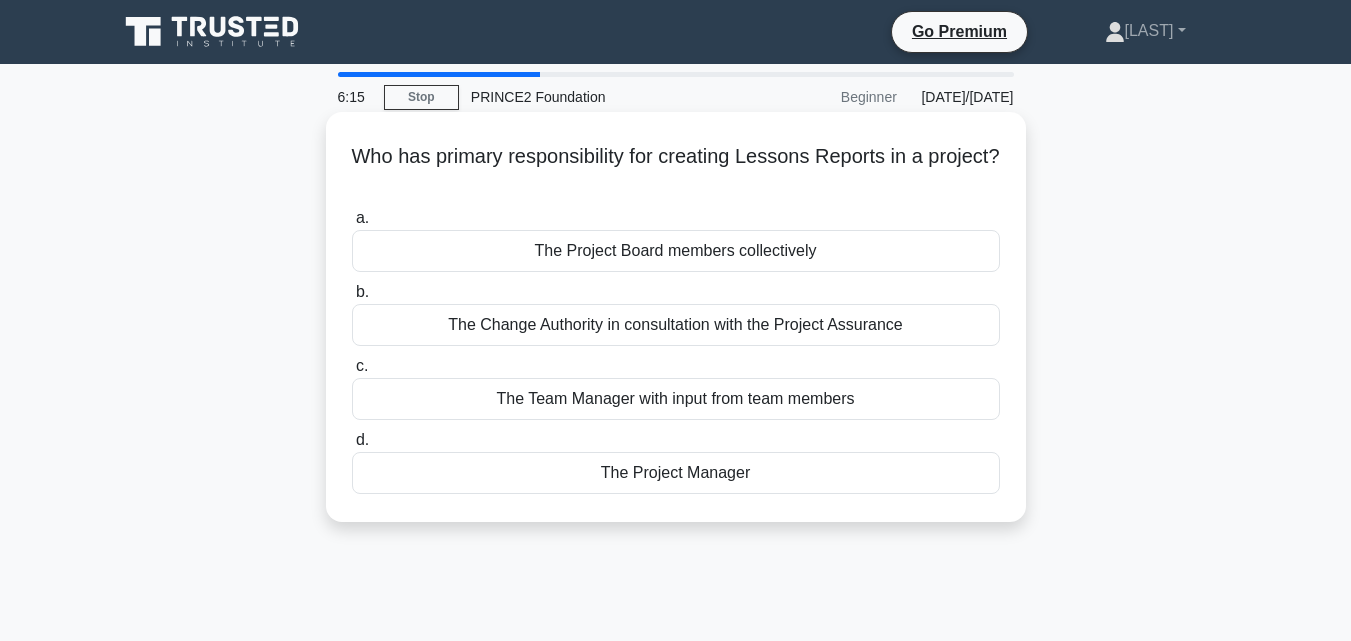 click on "The Team Manager with input from team members" at bounding box center (676, 399) 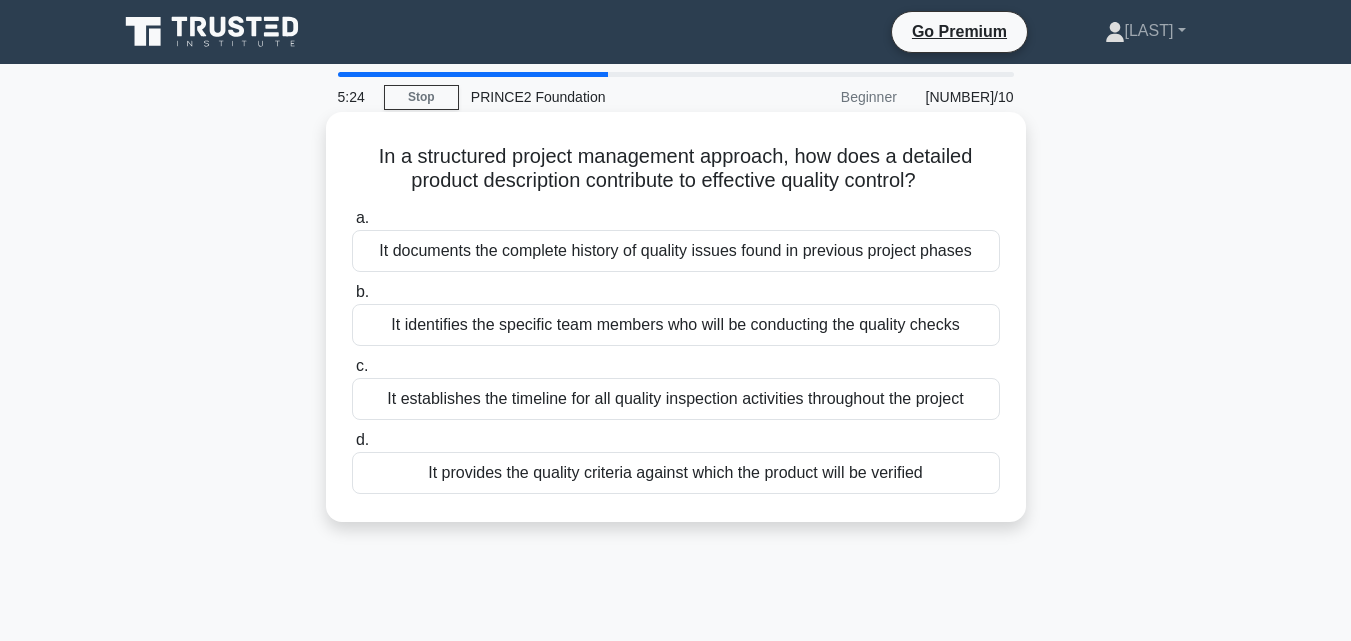 click on "It provides the quality criteria against which the product will be verified" at bounding box center [676, 473] 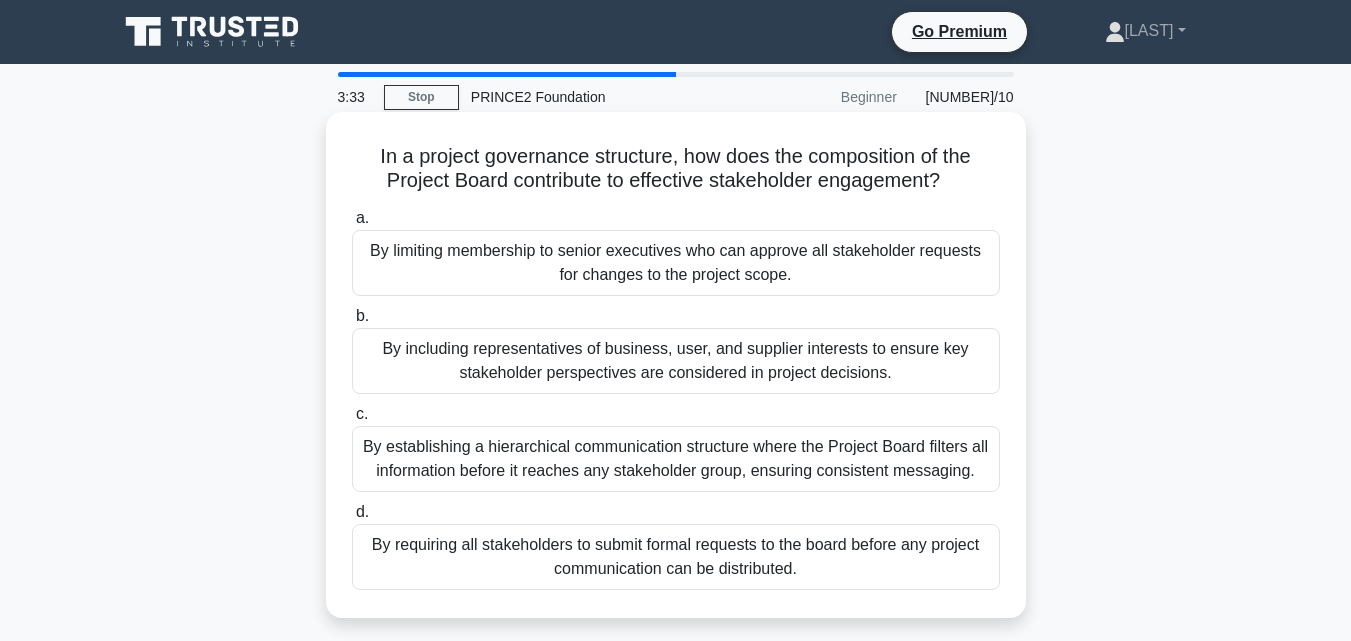click on "By requiring all stakeholders to submit formal requests to the board before any project communication can be distributed." at bounding box center [676, 557] 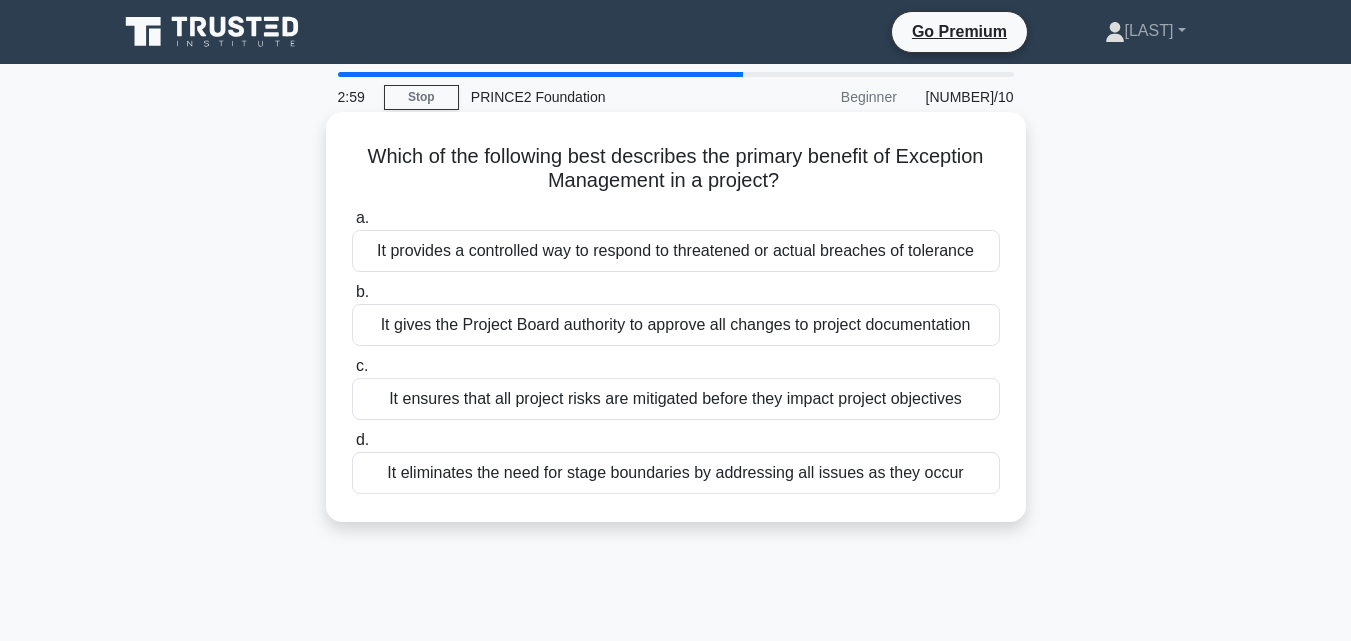 click on "It ensures that all project risks are mitigated before they impact project objectives" at bounding box center [676, 399] 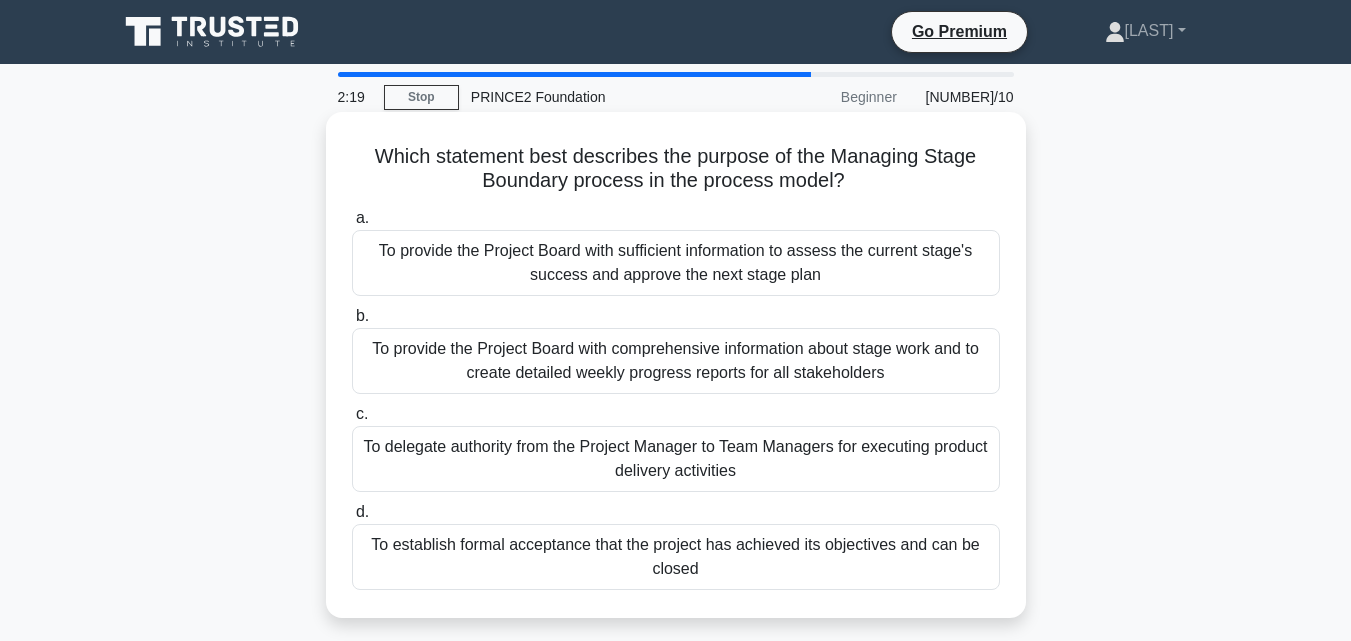 click on "To provide the Project Board with comprehensive information about stage work and to create detailed weekly progress reports for all stakeholders" at bounding box center [676, 361] 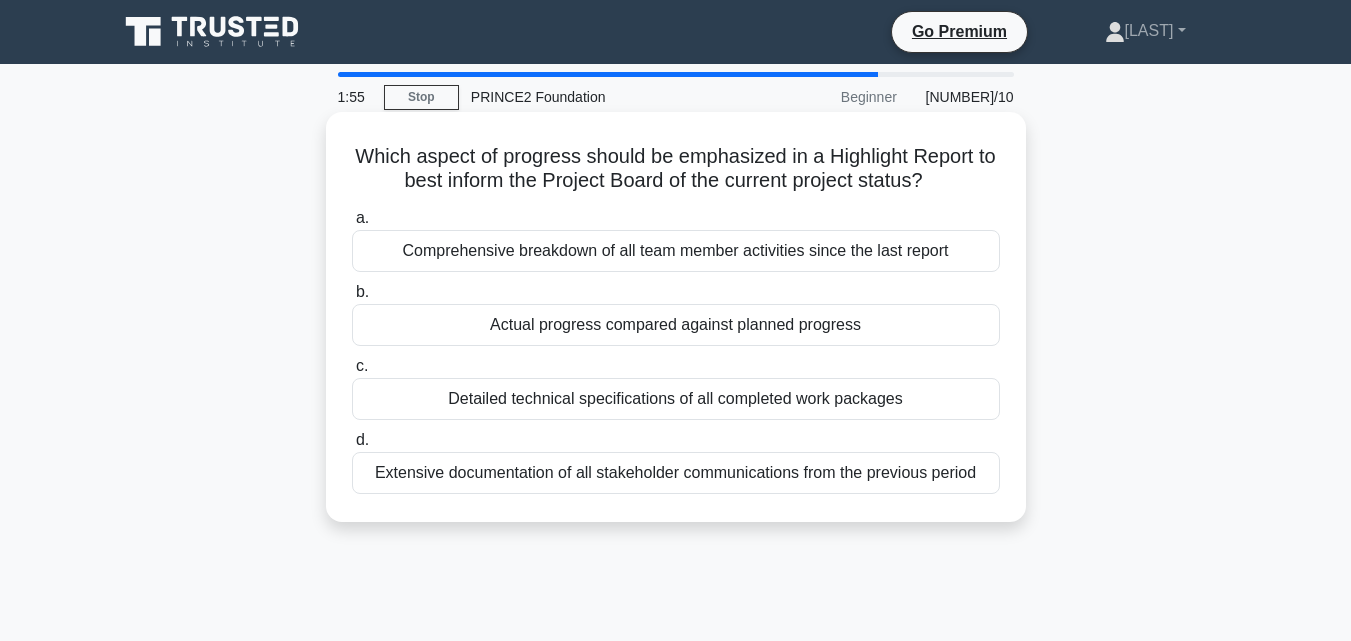 click on "Actual progress compared against planned progress" at bounding box center [676, 325] 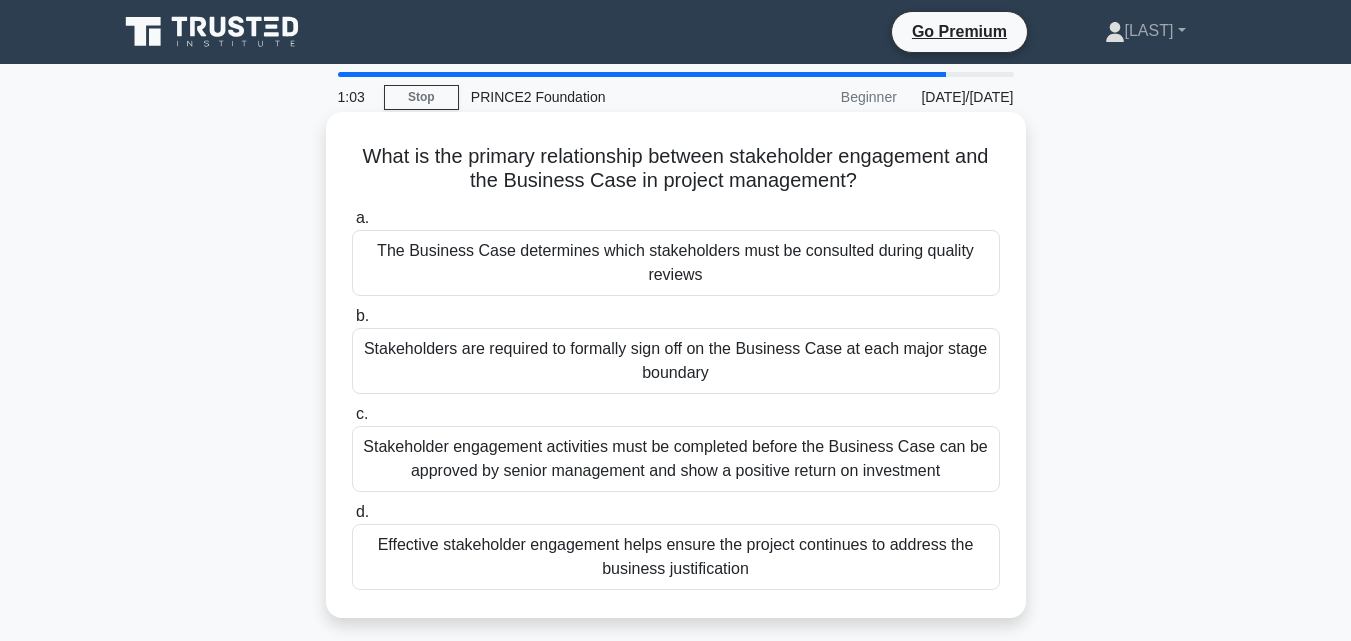 click on "Stakeholders are required to formally sign off on the Business Case at each major stage boundary" at bounding box center (676, 361) 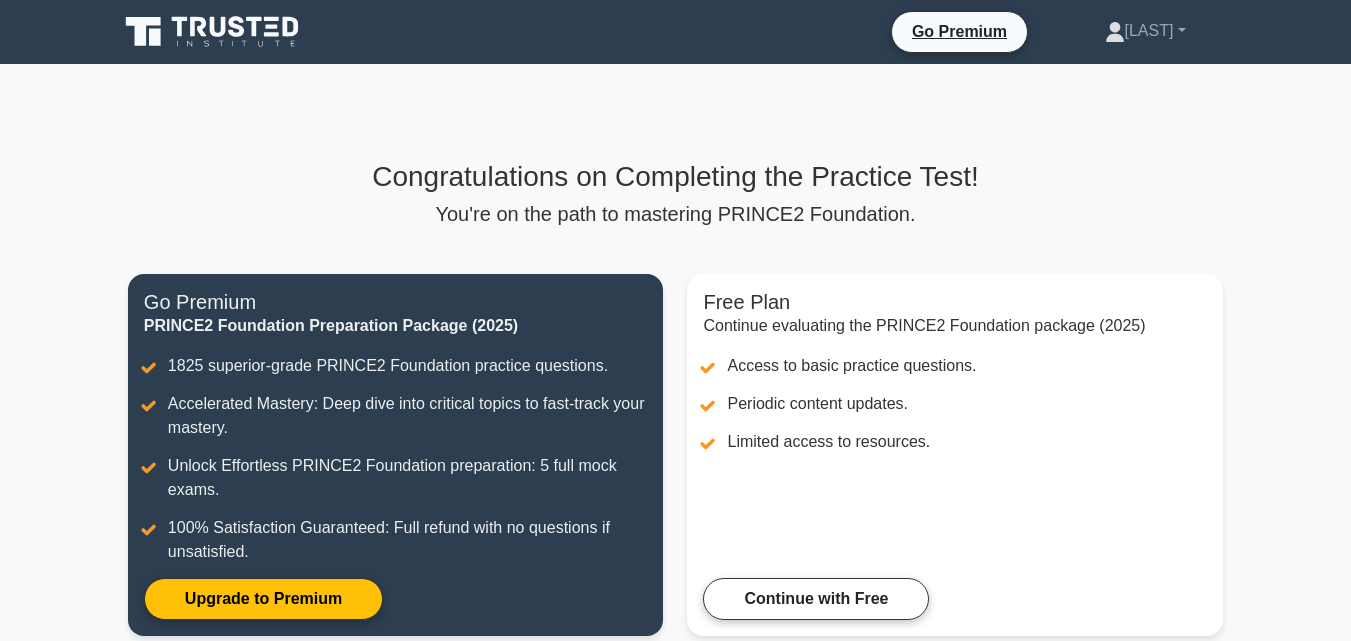 scroll, scrollTop: 0, scrollLeft: 0, axis: both 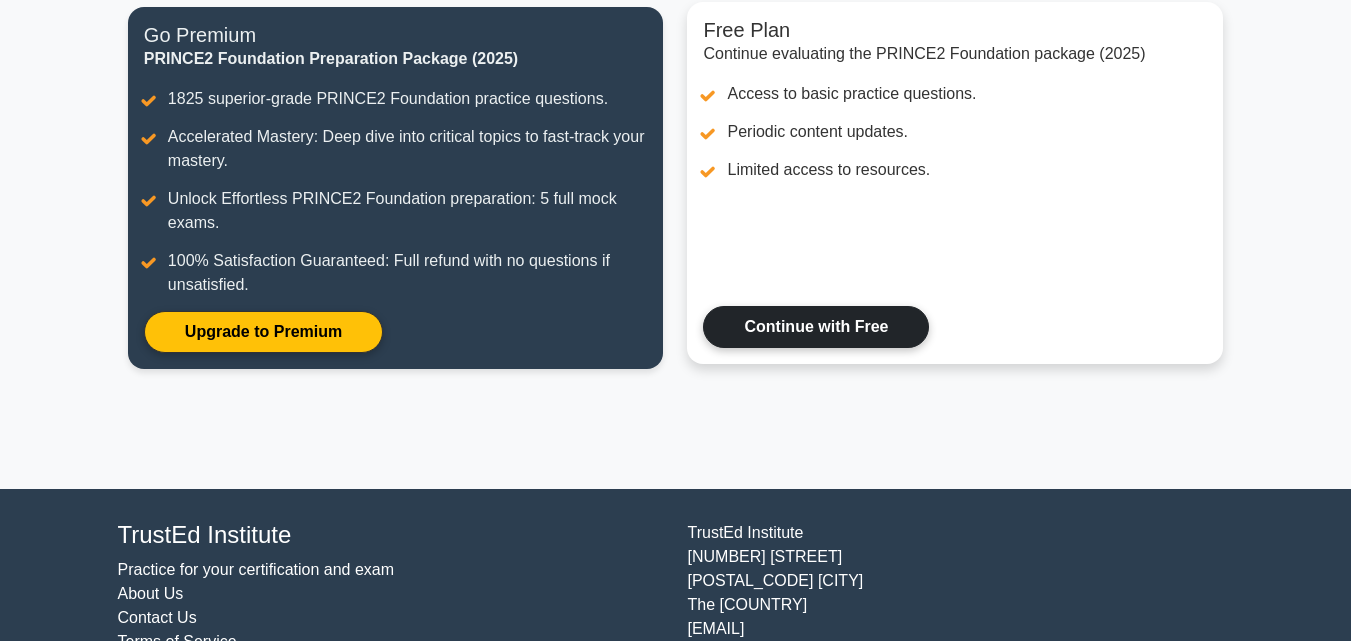 click on "Continue with Free" at bounding box center (816, 327) 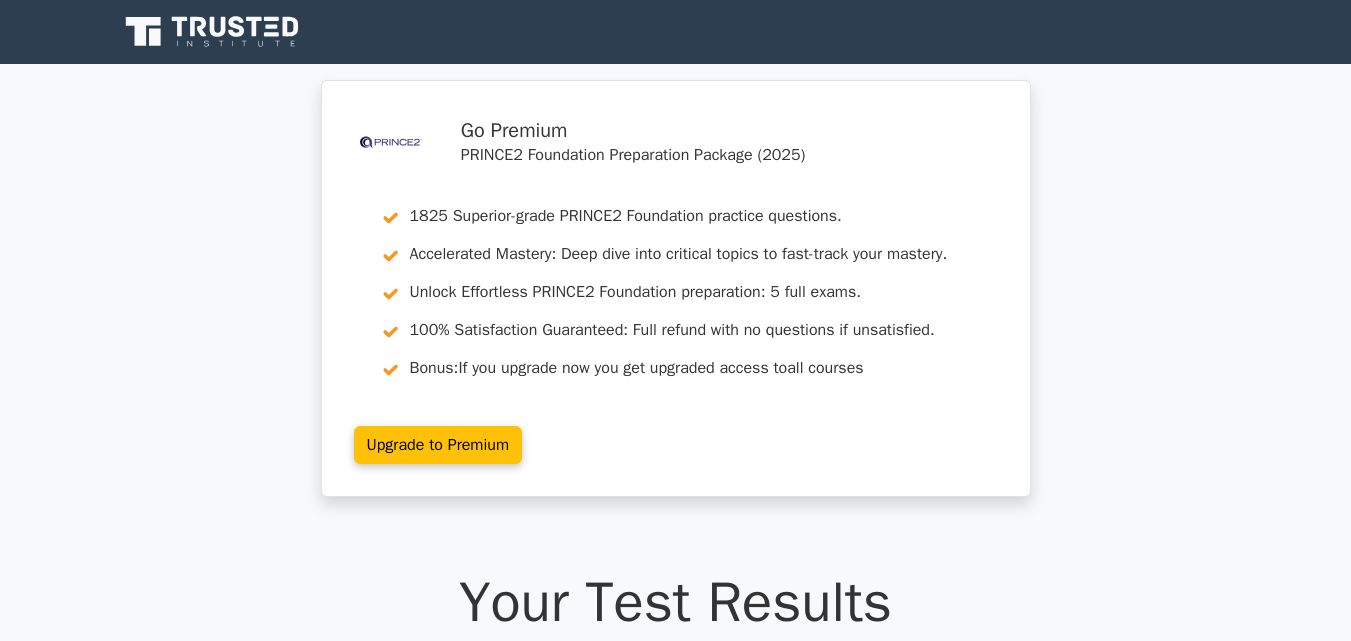 scroll, scrollTop: 0, scrollLeft: 0, axis: both 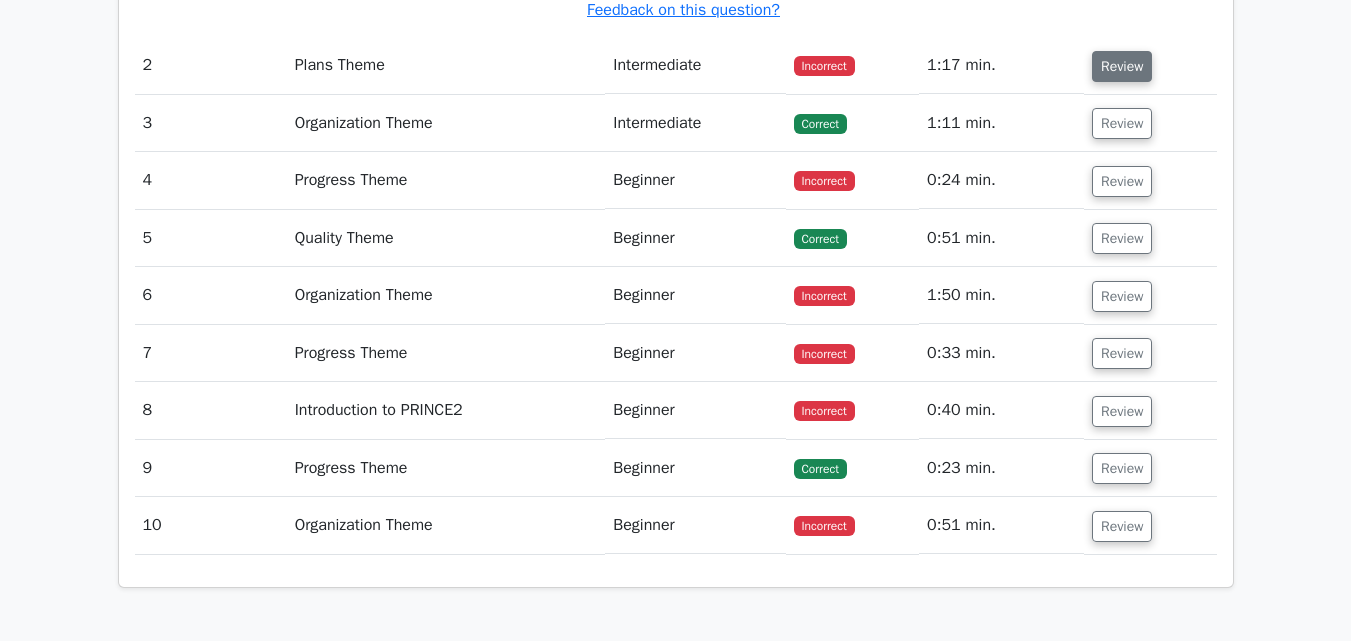 click on "Review" at bounding box center (1122, 66) 